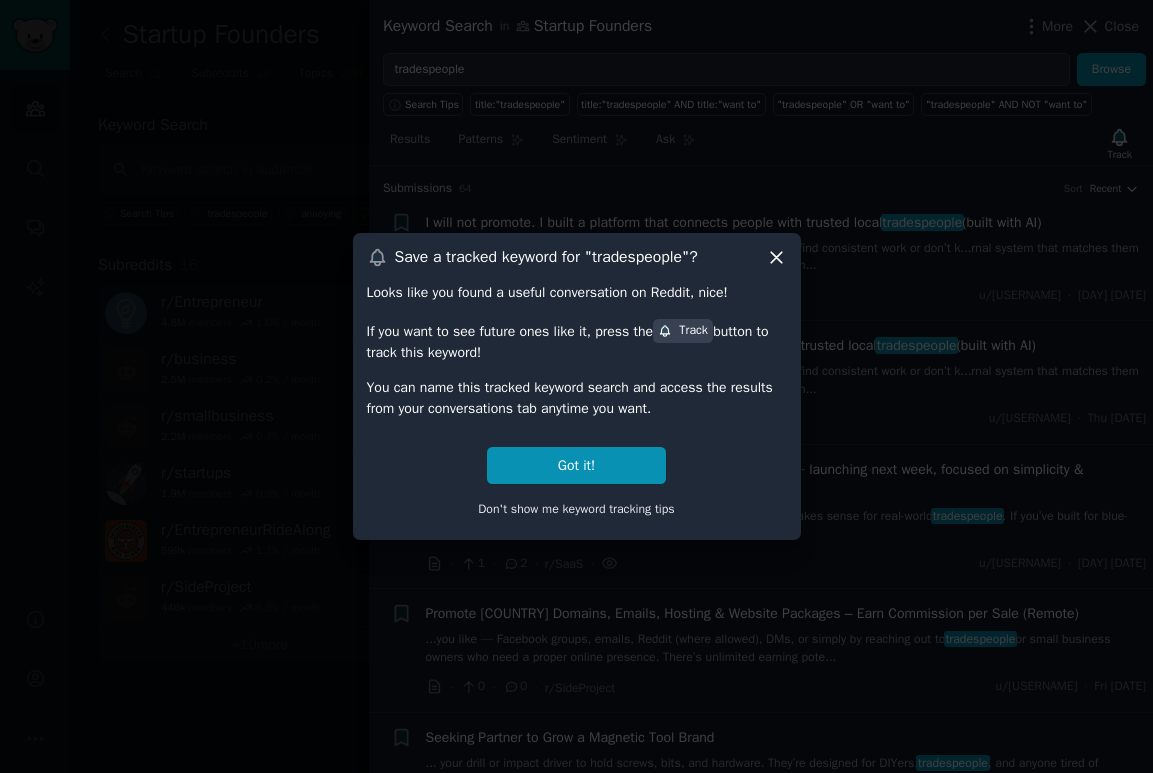 scroll, scrollTop: 0, scrollLeft: 0, axis: both 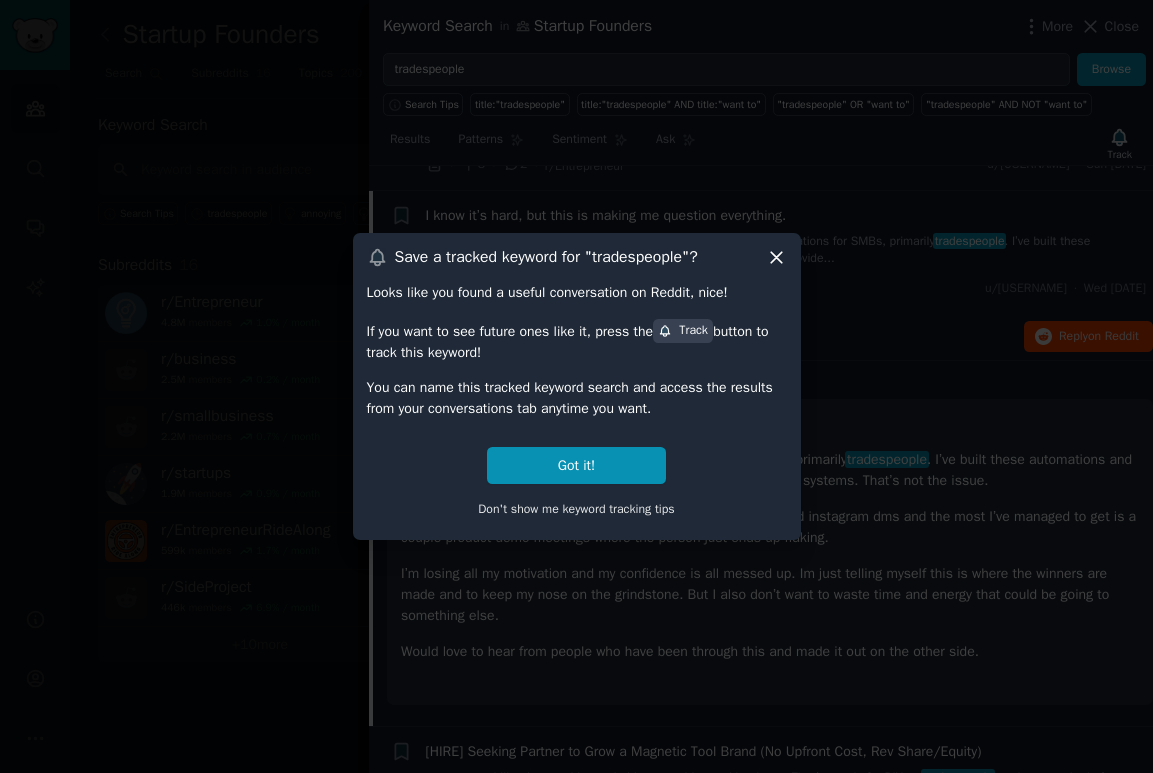 click on "Got it!" at bounding box center (576, 465) 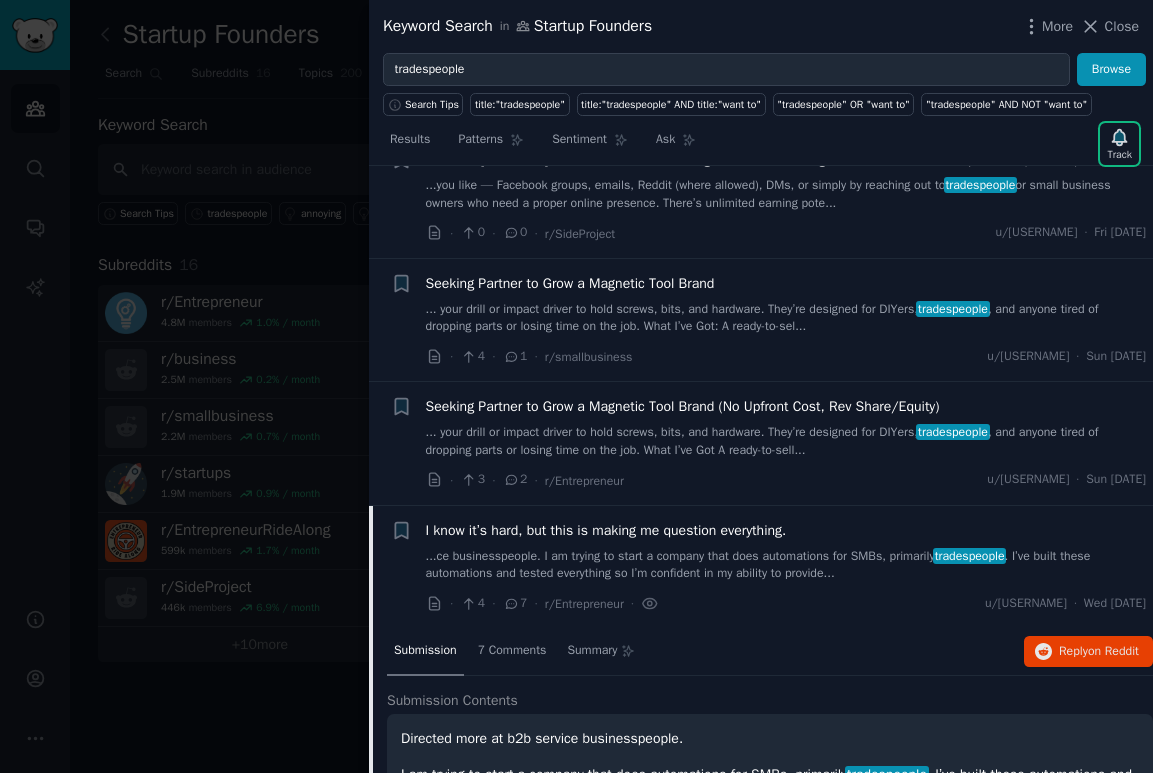 scroll, scrollTop: 430, scrollLeft: 0, axis: vertical 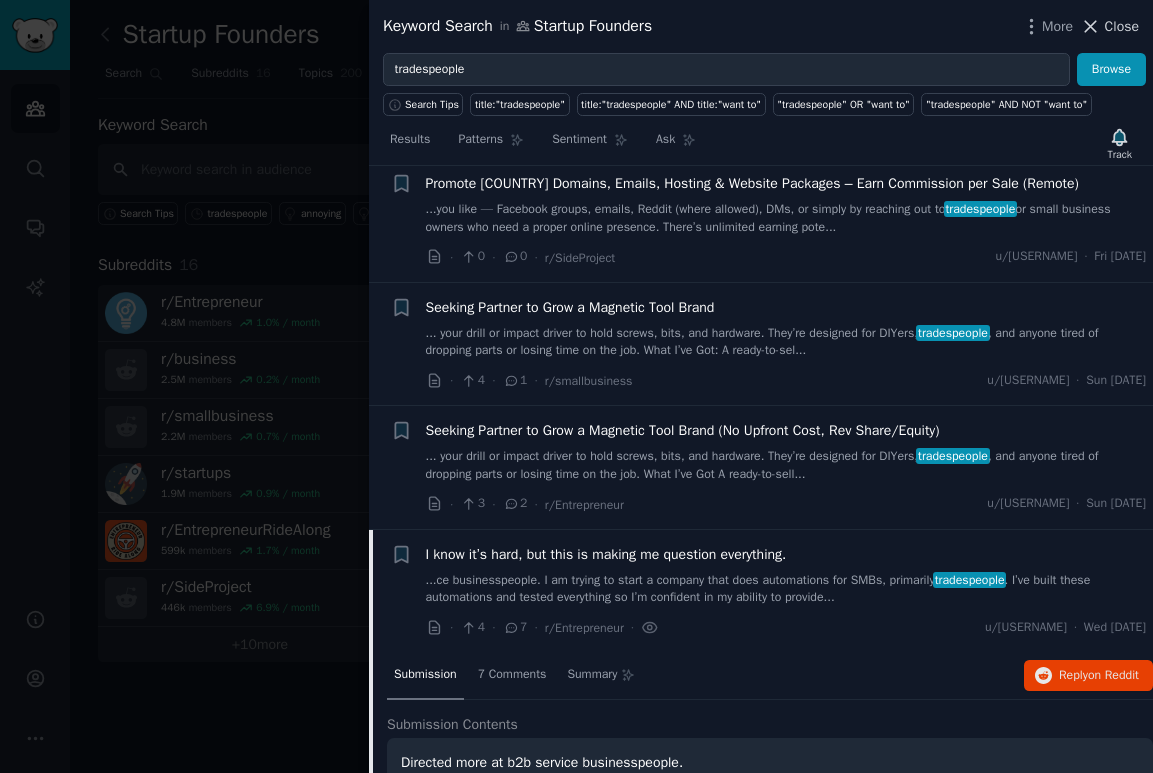 click on "Close" at bounding box center [1122, 26] 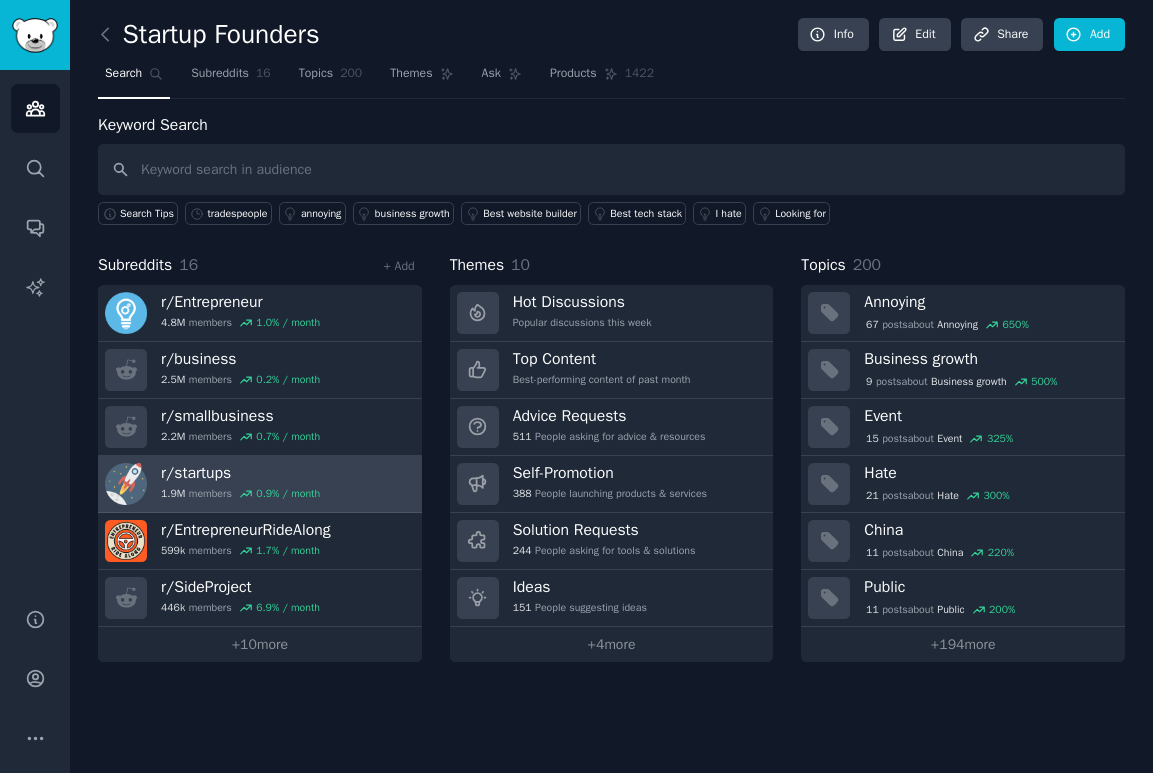click on "r/ startups" at bounding box center [240, 473] 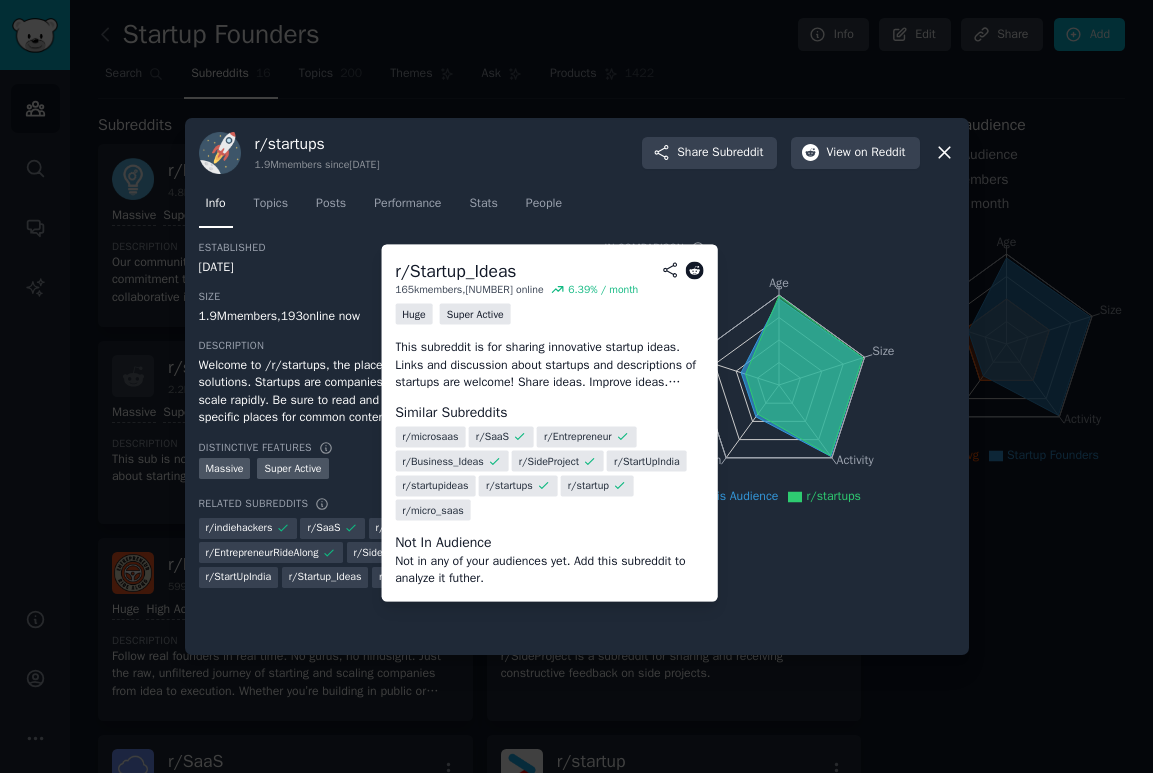 click on "r/ Startup_Ideas" at bounding box center [325, 577] 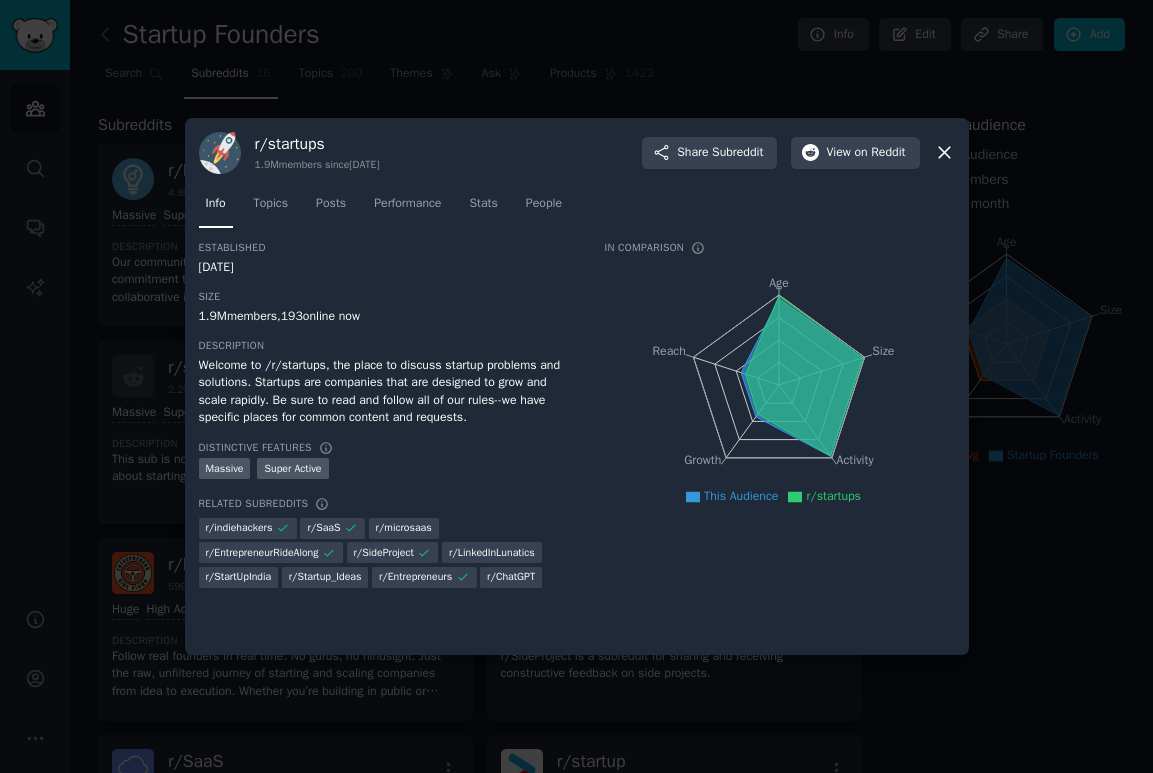 click 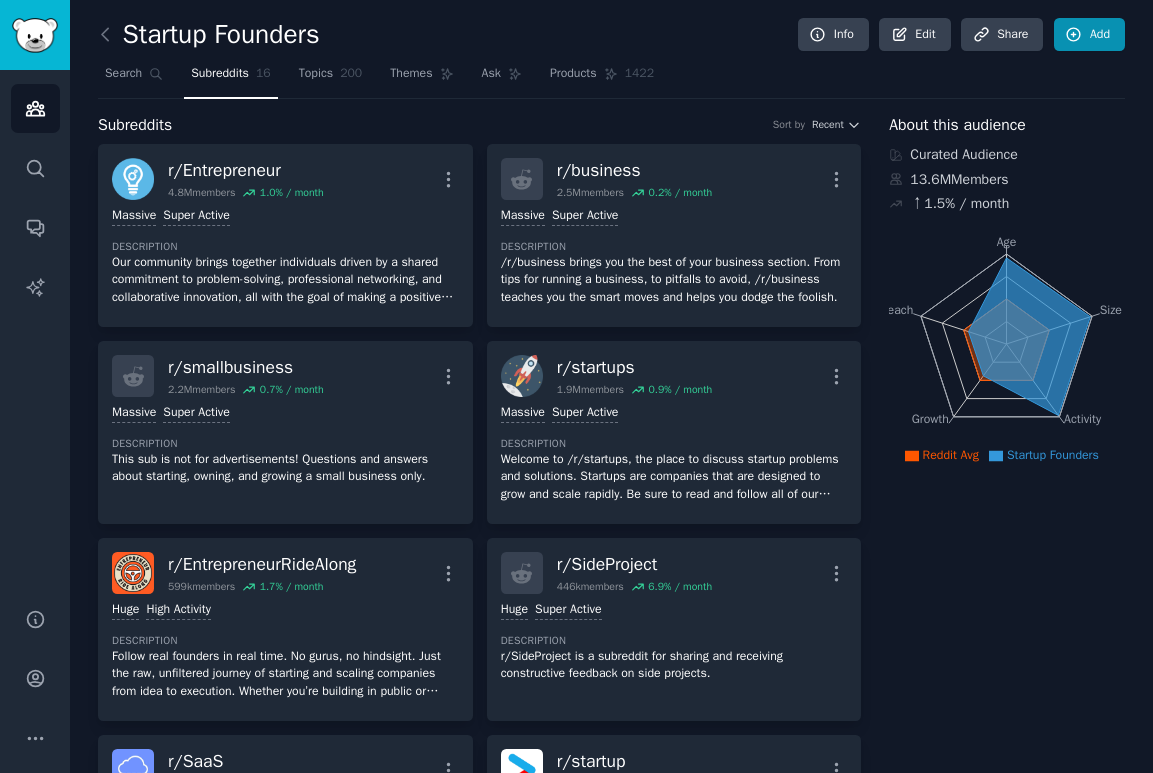 click on "Add" at bounding box center [1089, 35] 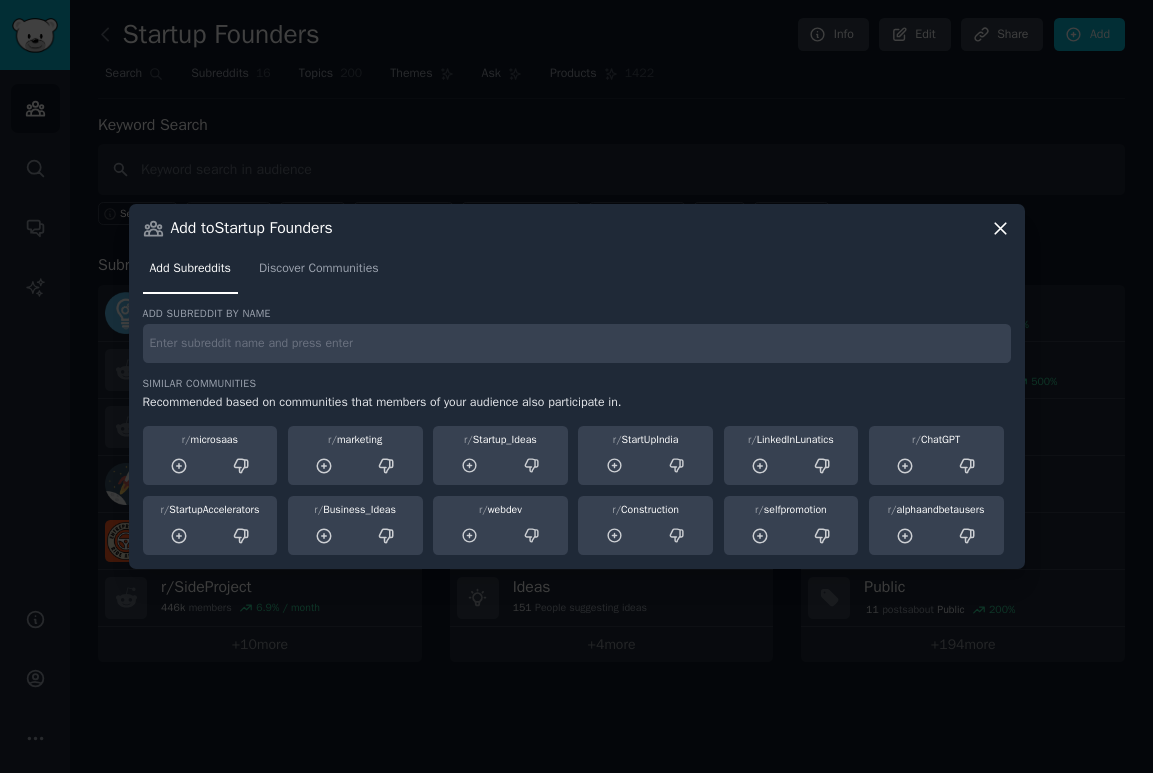 click at bounding box center (577, 343) 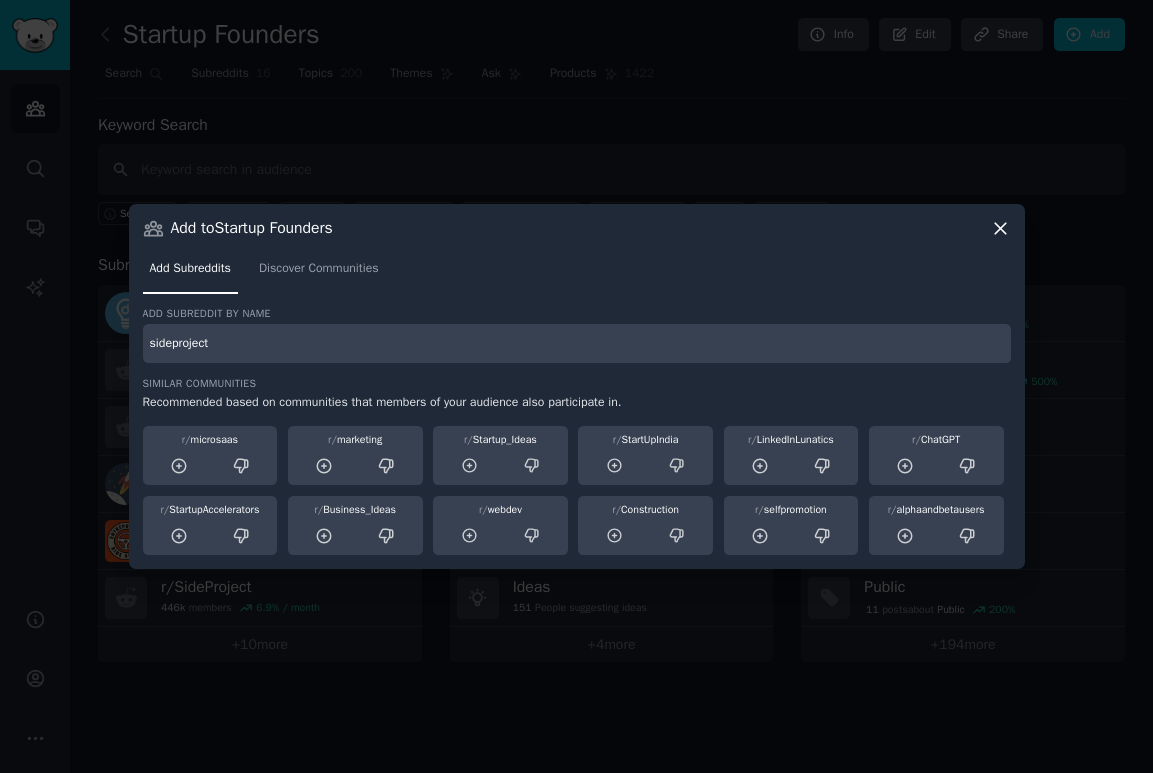 type on "sideproject" 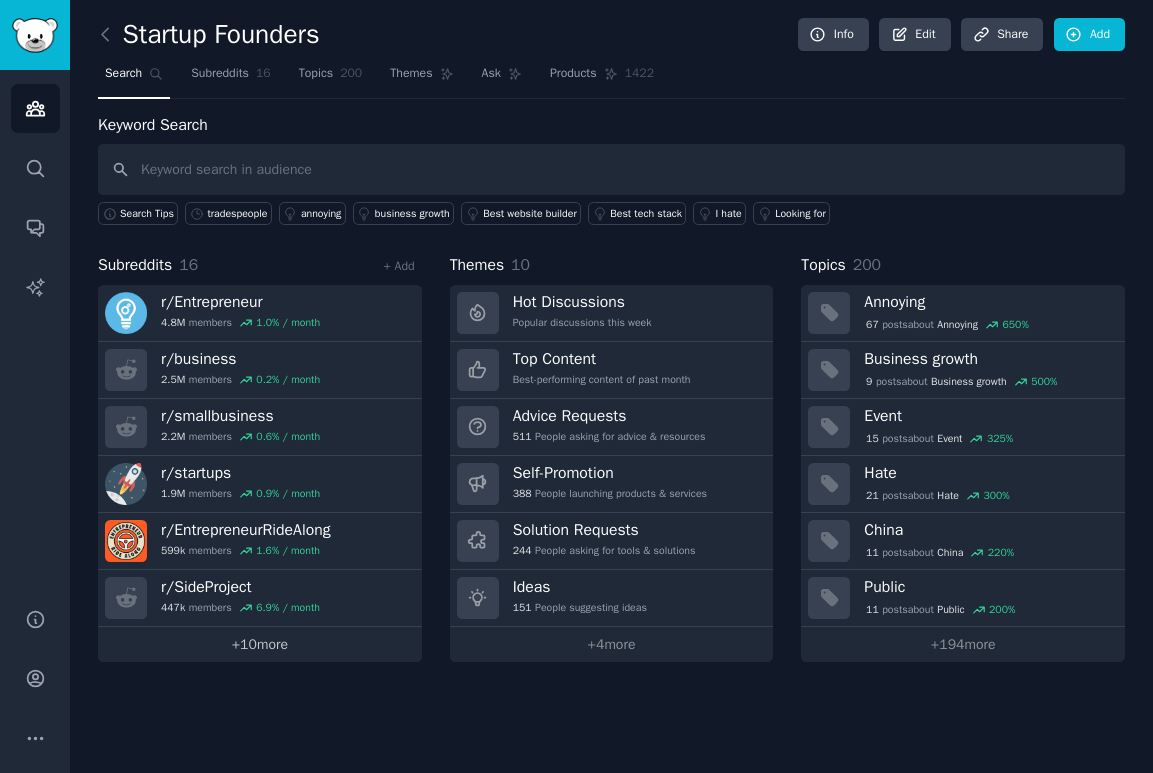 click on "+ [NUMBER] more" at bounding box center (260, 644) 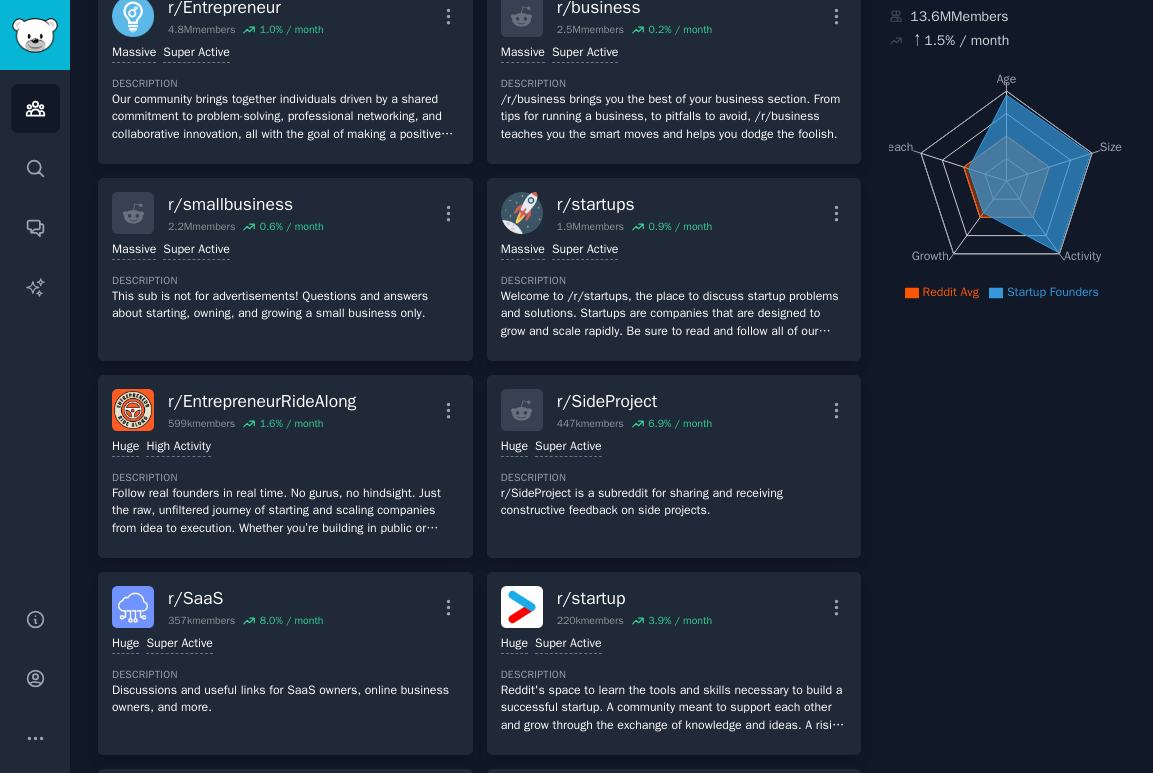 scroll, scrollTop: 165, scrollLeft: 0, axis: vertical 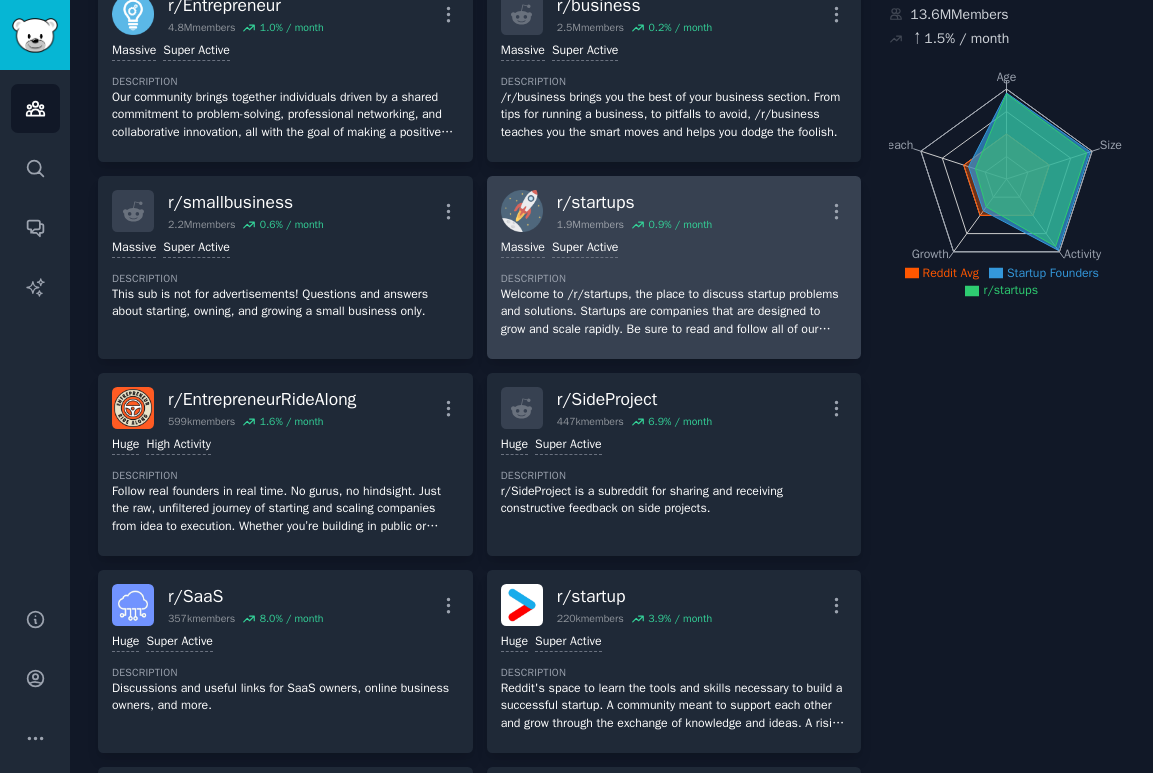 click on "Massive Super Active Description Welcome to /r/startups, the place to discuss startup problems and solutions. Startups are companies that are designed to grow and scale rapidly. Be sure to read and follow all of our rules--we have specific places for common content and requests." at bounding box center (674, 288) 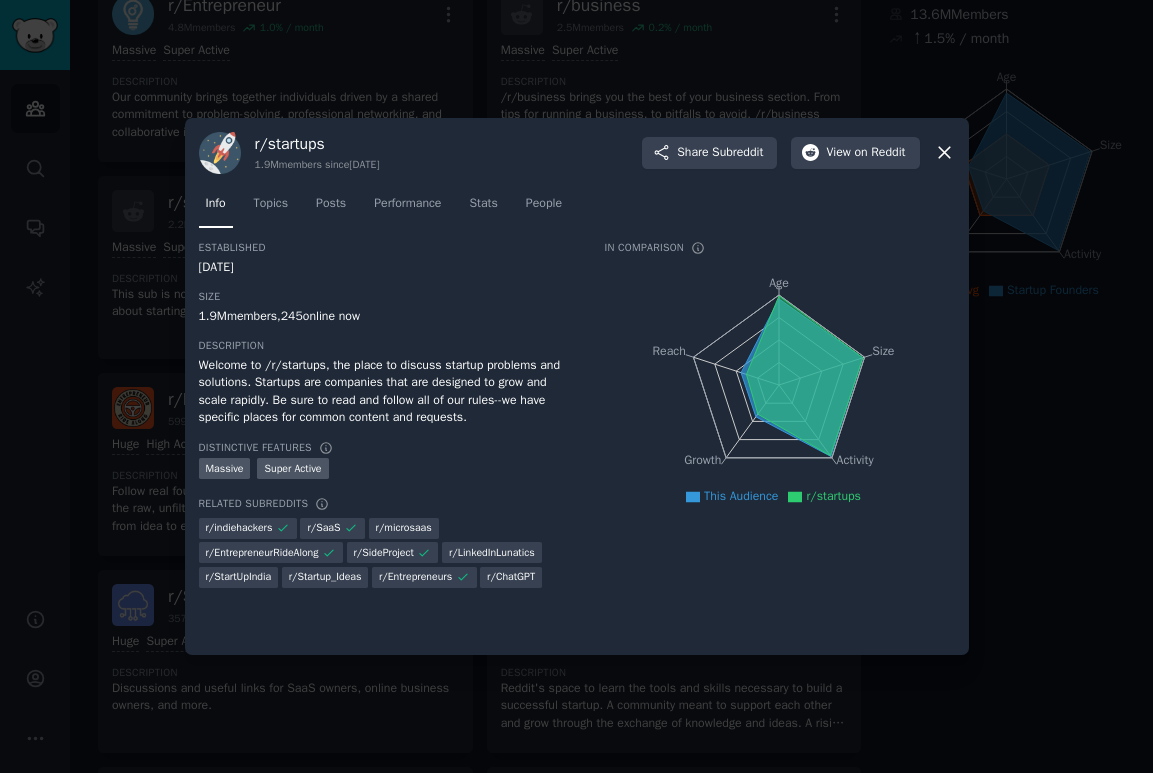 click 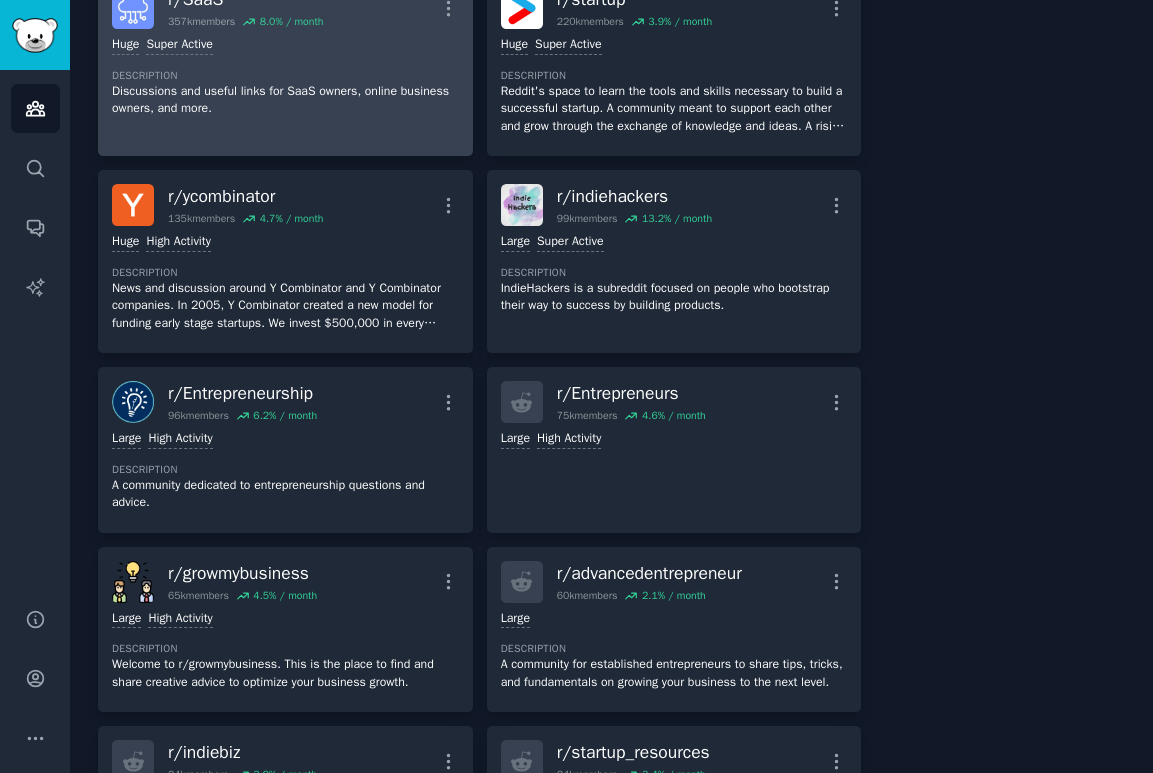 scroll, scrollTop: 766, scrollLeft: 0, axis: vertical 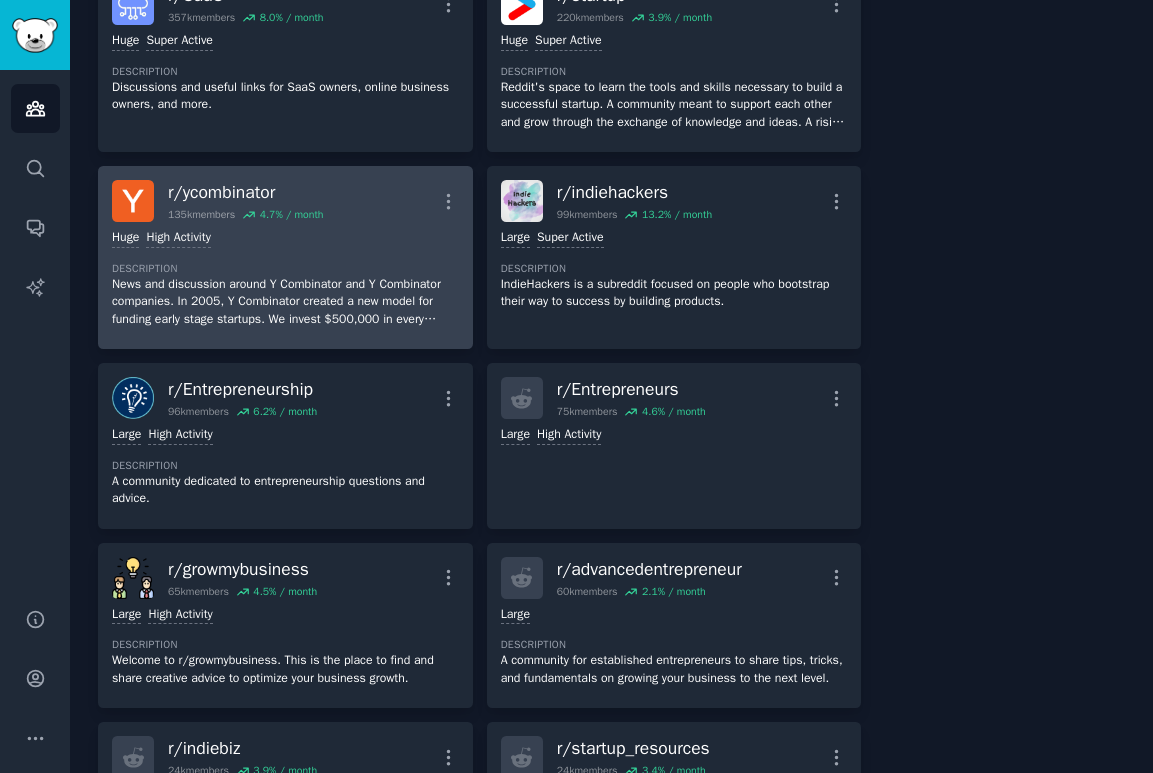 click on "News and discussion around Y Combinator and Y Combinator companies.
In 2005, Y Combinator created a new model for funding early stage startups. We invest $500,000 in every startup and work intensively with the founders for three months. For the life of their company, founders have access to the most powerful community in the world, essential advice, later-stage funding and programs, recruiting resources, and exclusive deals." at bounding box center (285, 302) 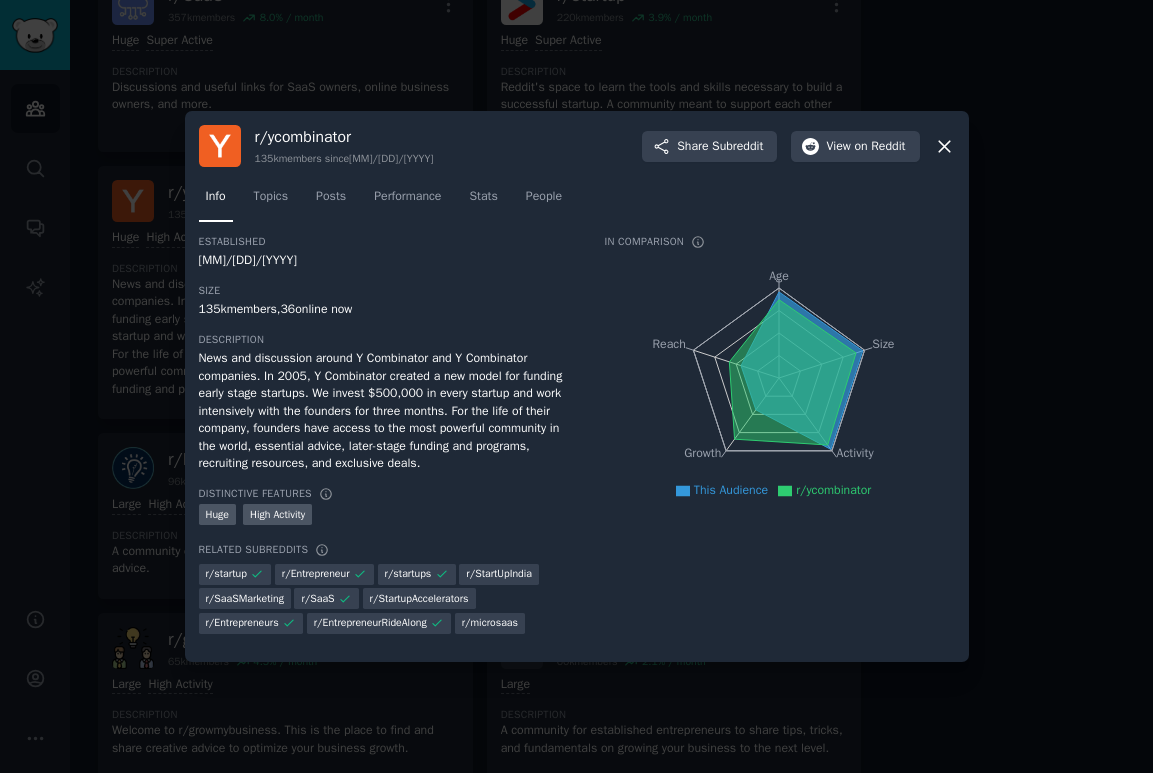 click 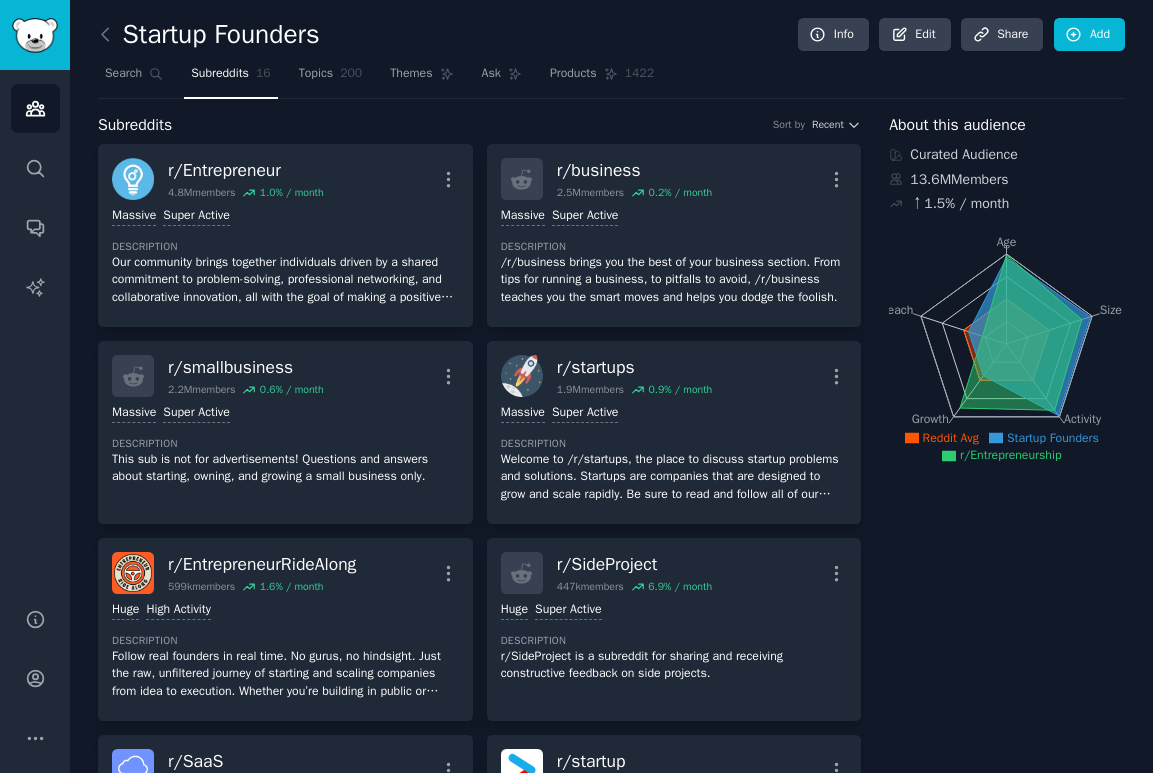 scroll, scrollTop: 0, scrollLeft: 0, axis: both 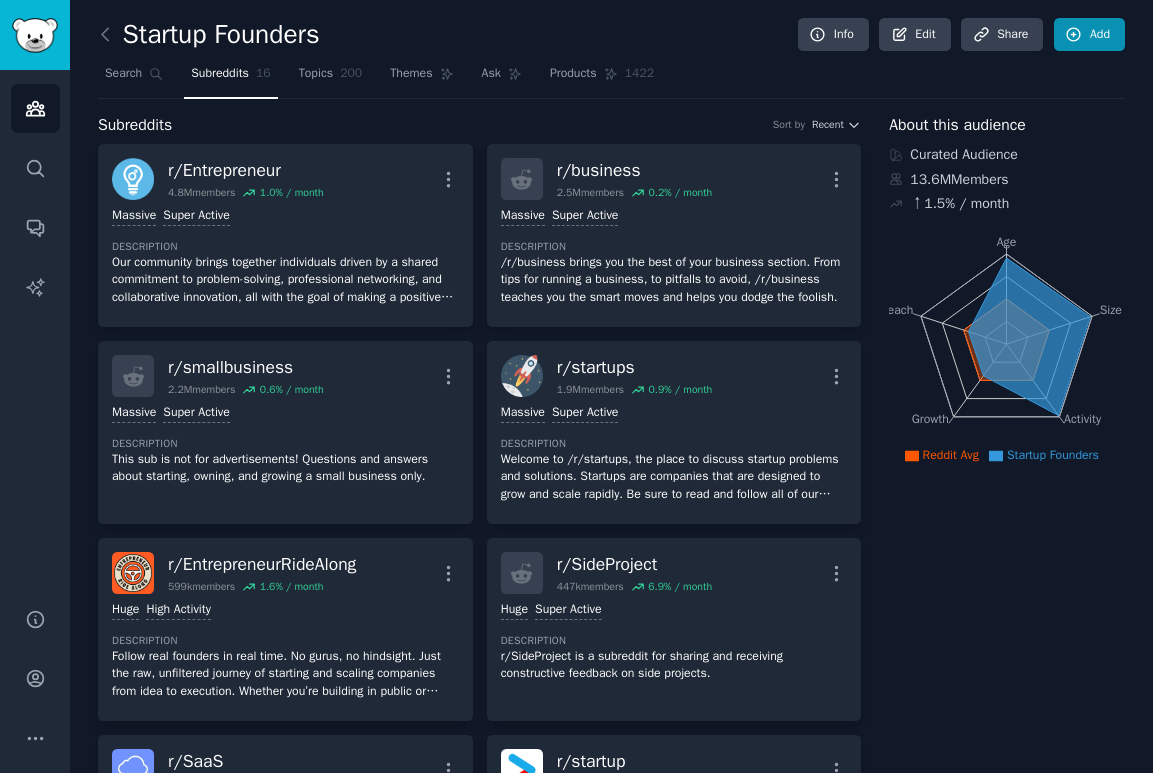 click on "Add" at bounding box center [1089, 35] 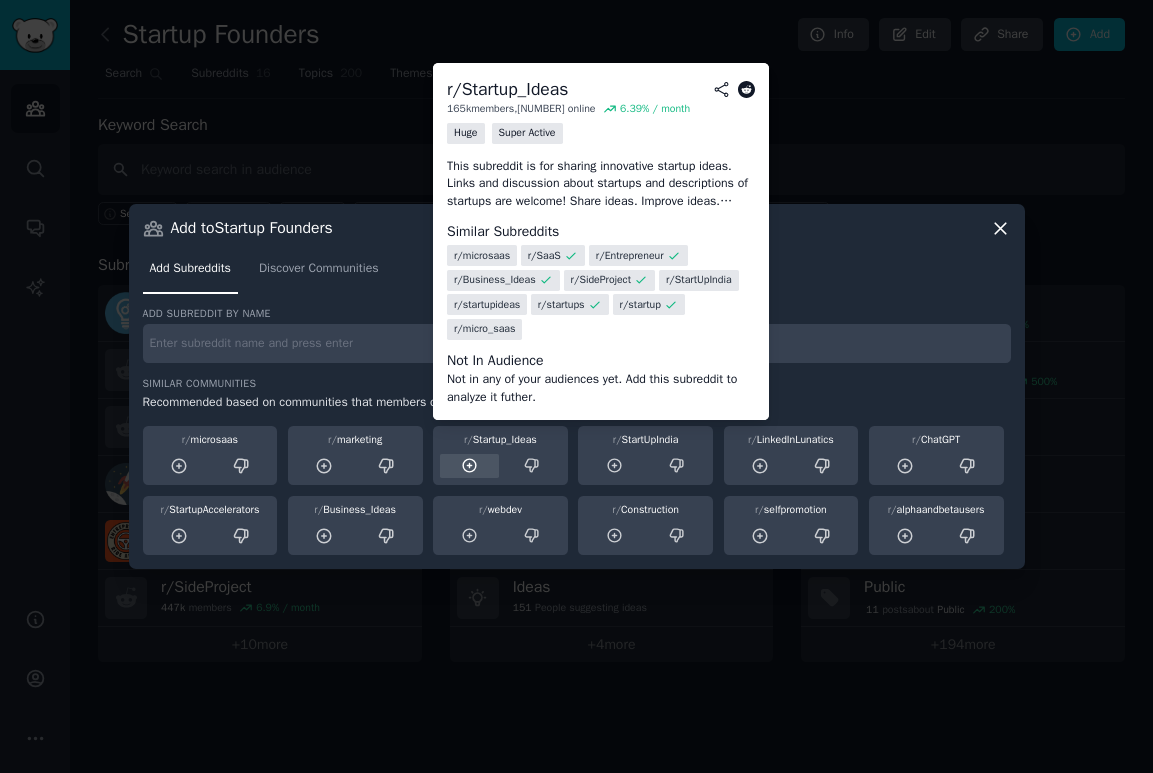 click 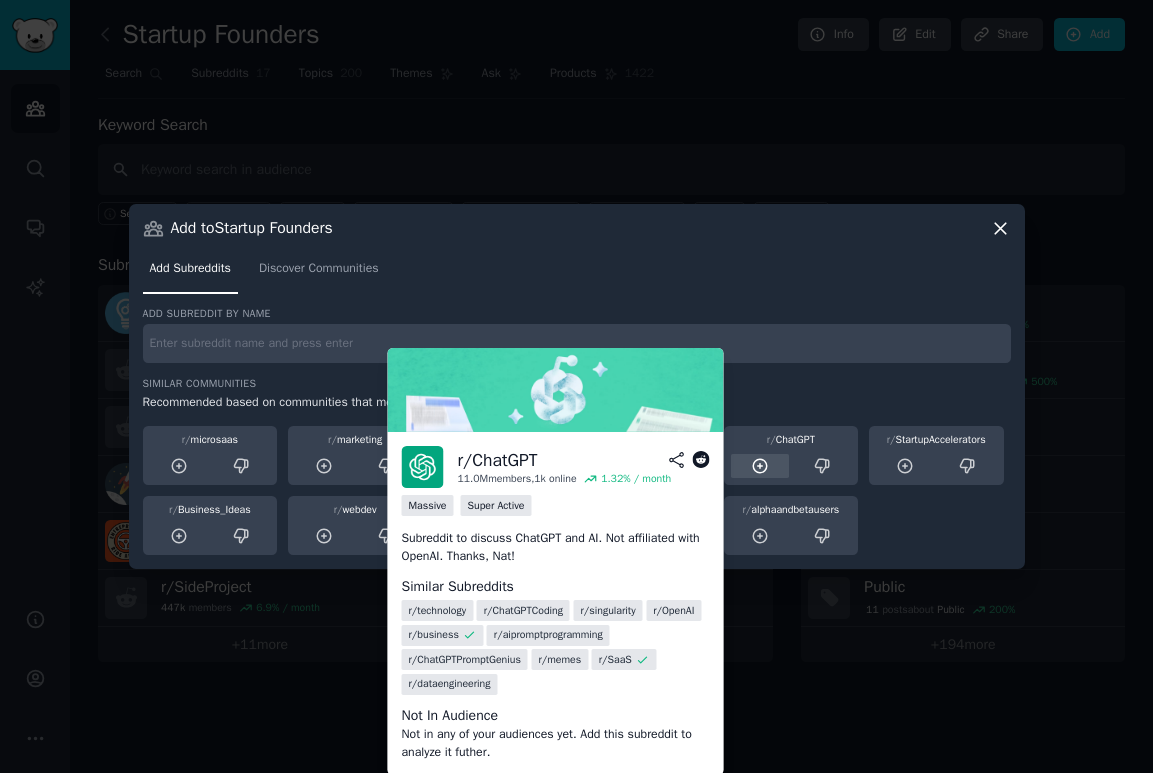 click 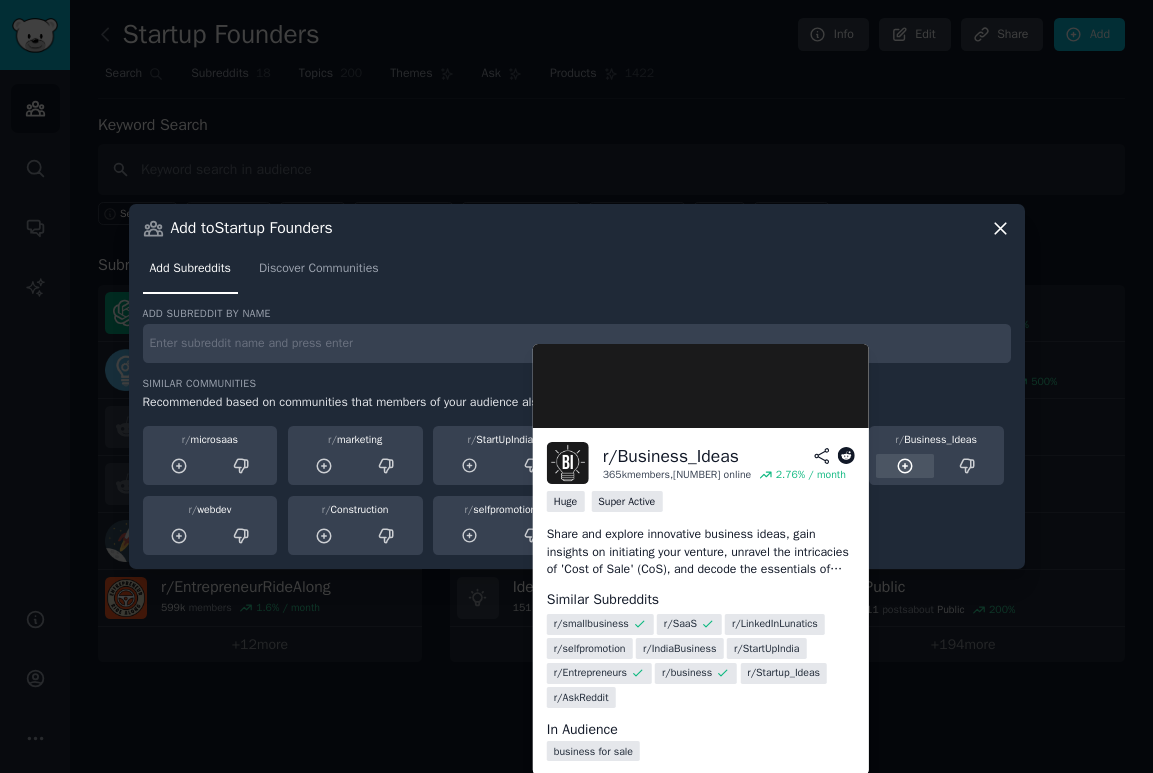 click 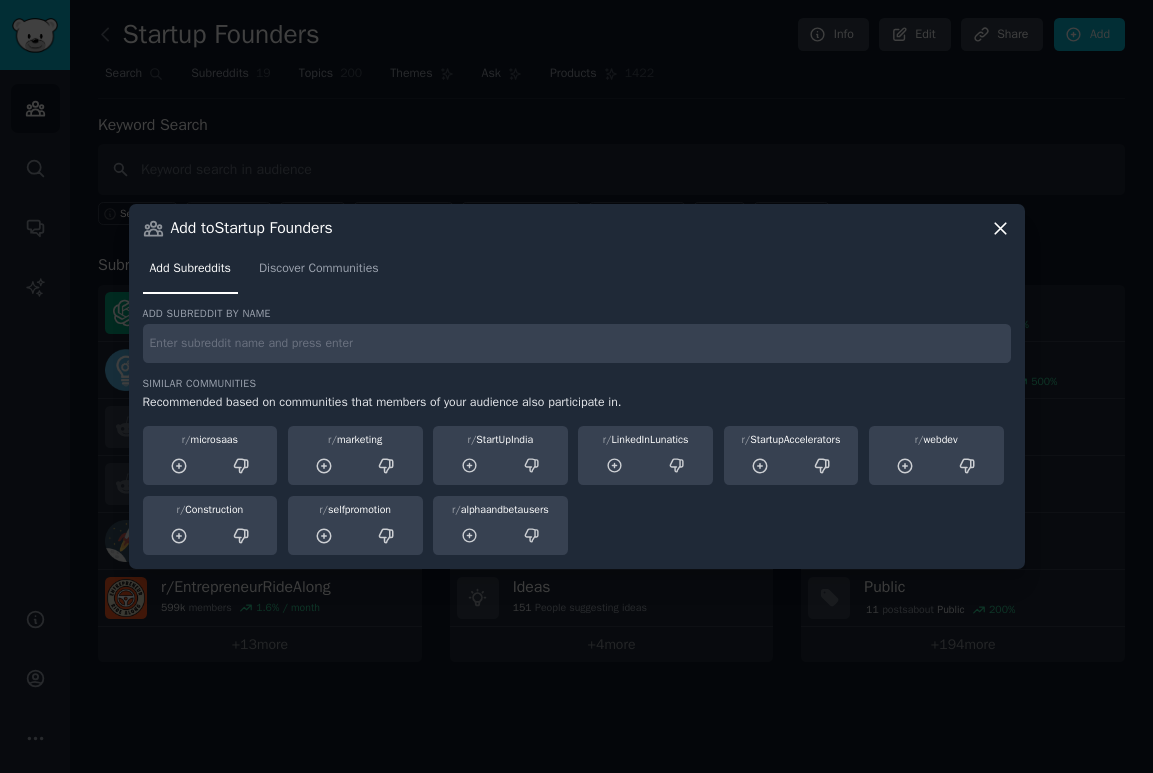 click 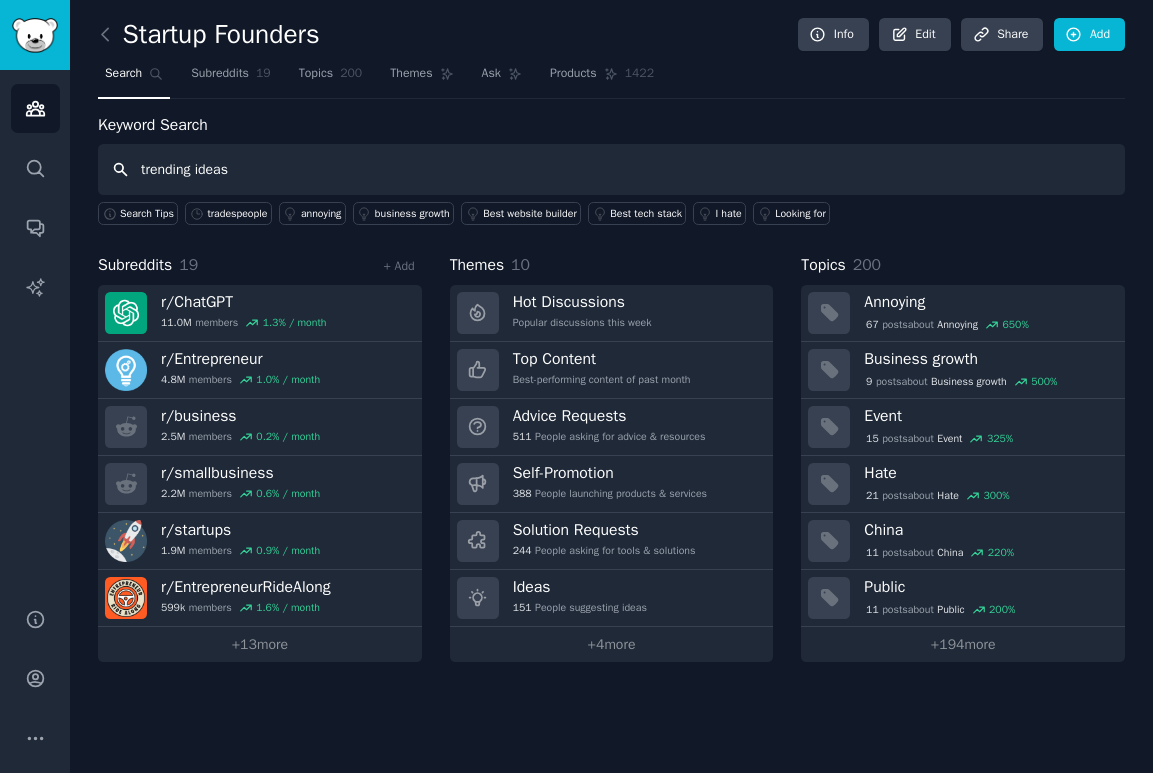 type on "trending ideas" 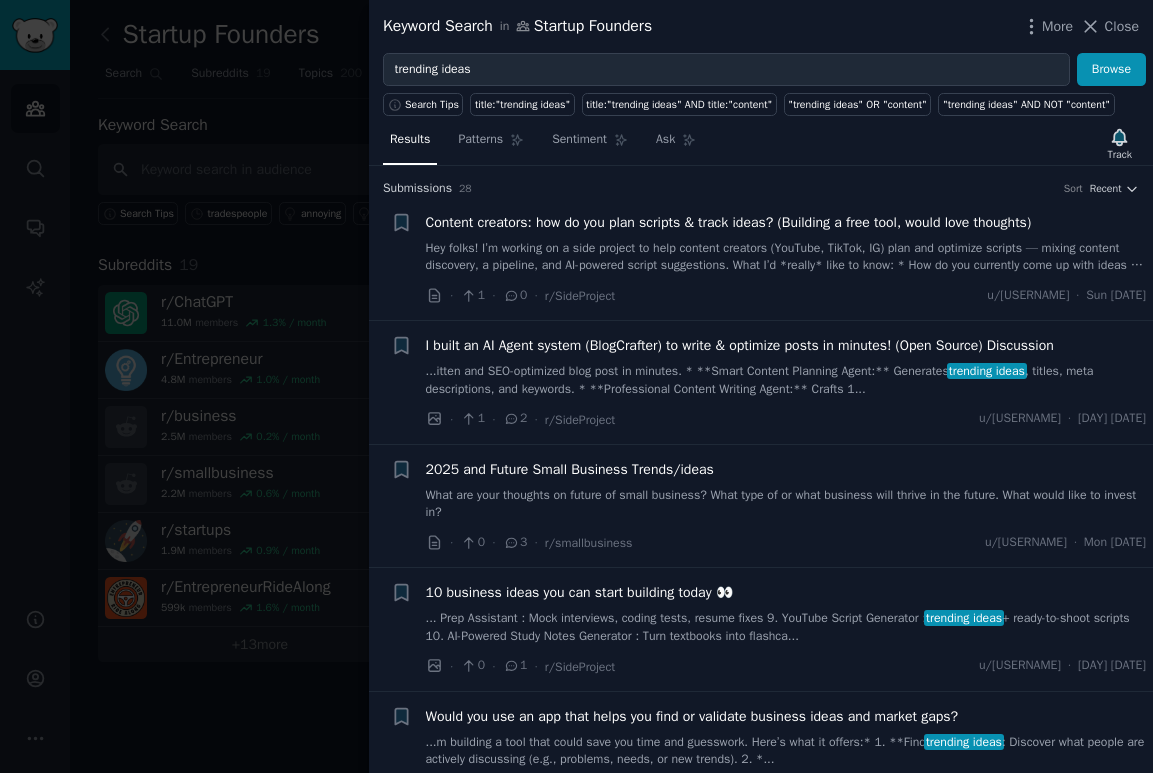 click on "I built an AI Agent system (BlogCrafter) to write & optimize posts in minutes! (Open Source)
Discussion" at bounding box center [740, 345] 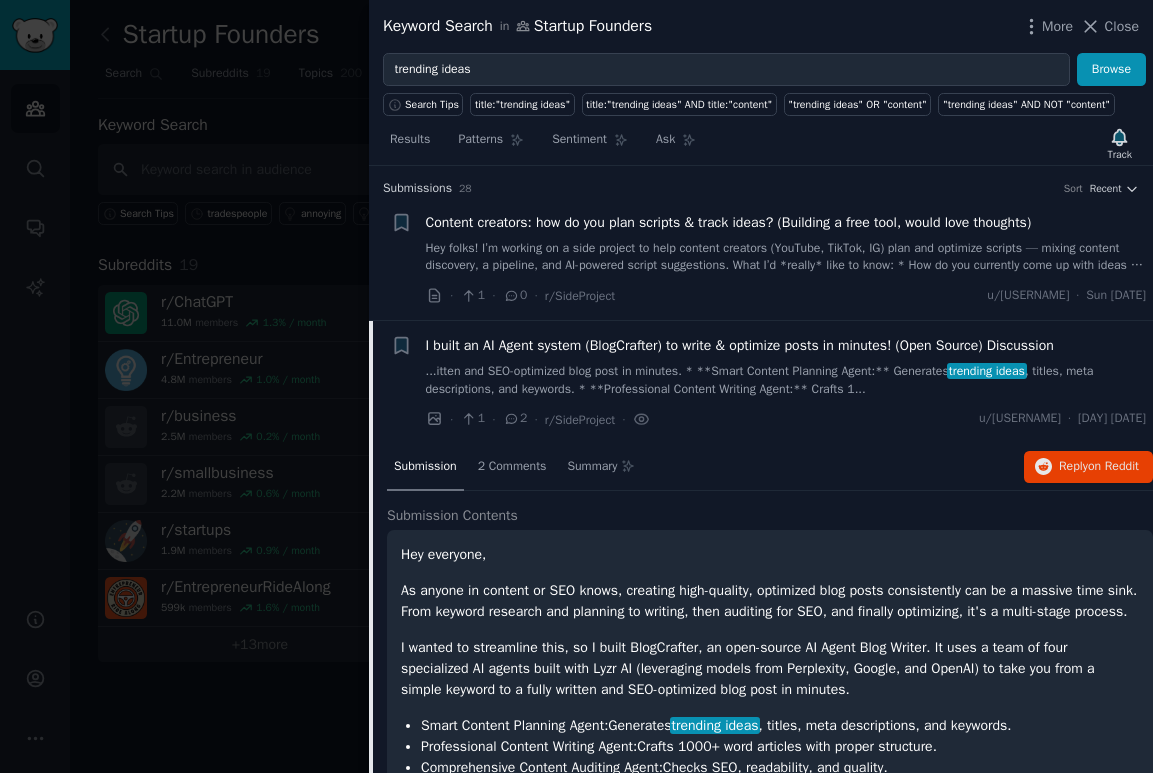 scroll, scrollTop: 0, scrollLeft: 0, axis: both 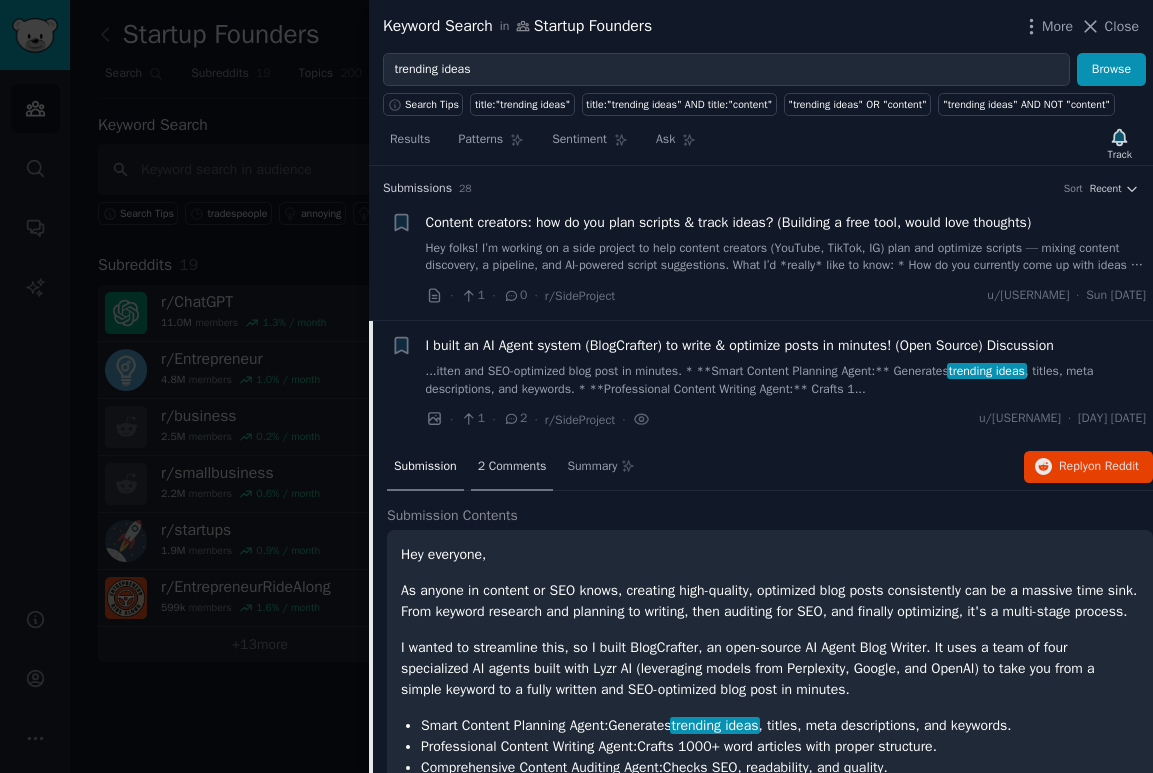 click on "2 Comments" at bounding box center [512, 467] 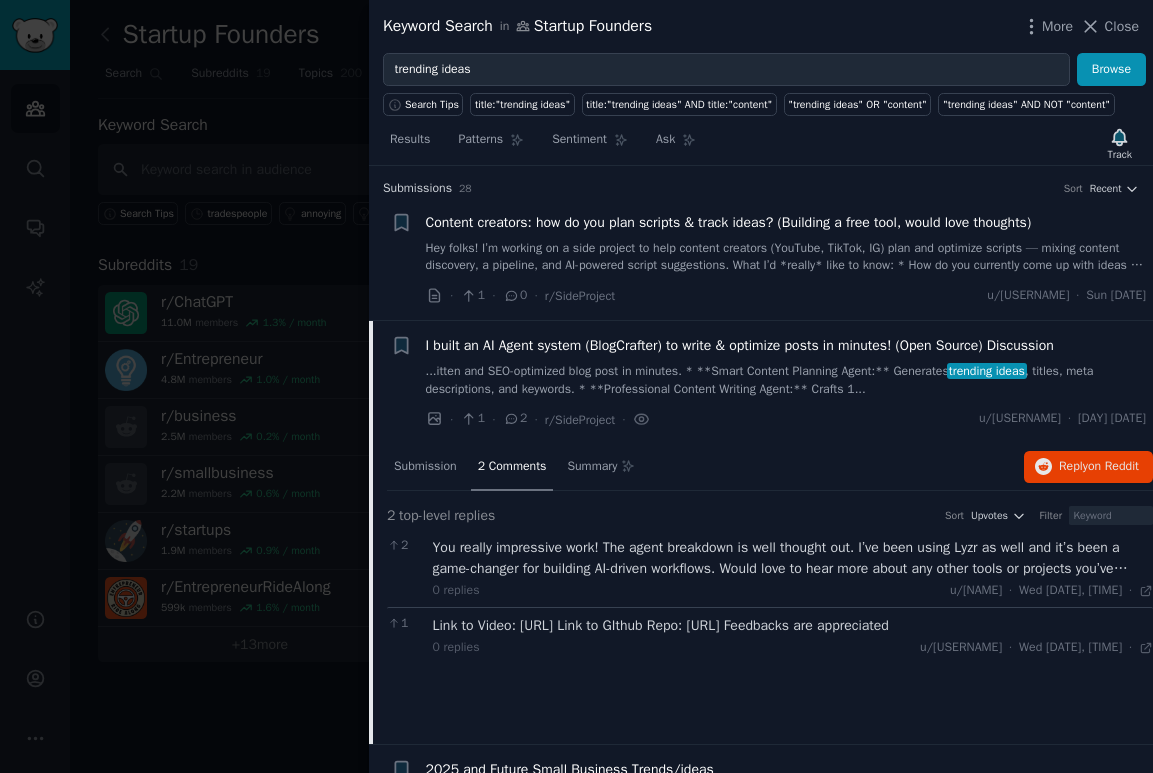 click on "Link to Video: [URL]
Link to GIthub Repo: [URL]
Feedbacks are appreciated" at bounding box center [793, 625] 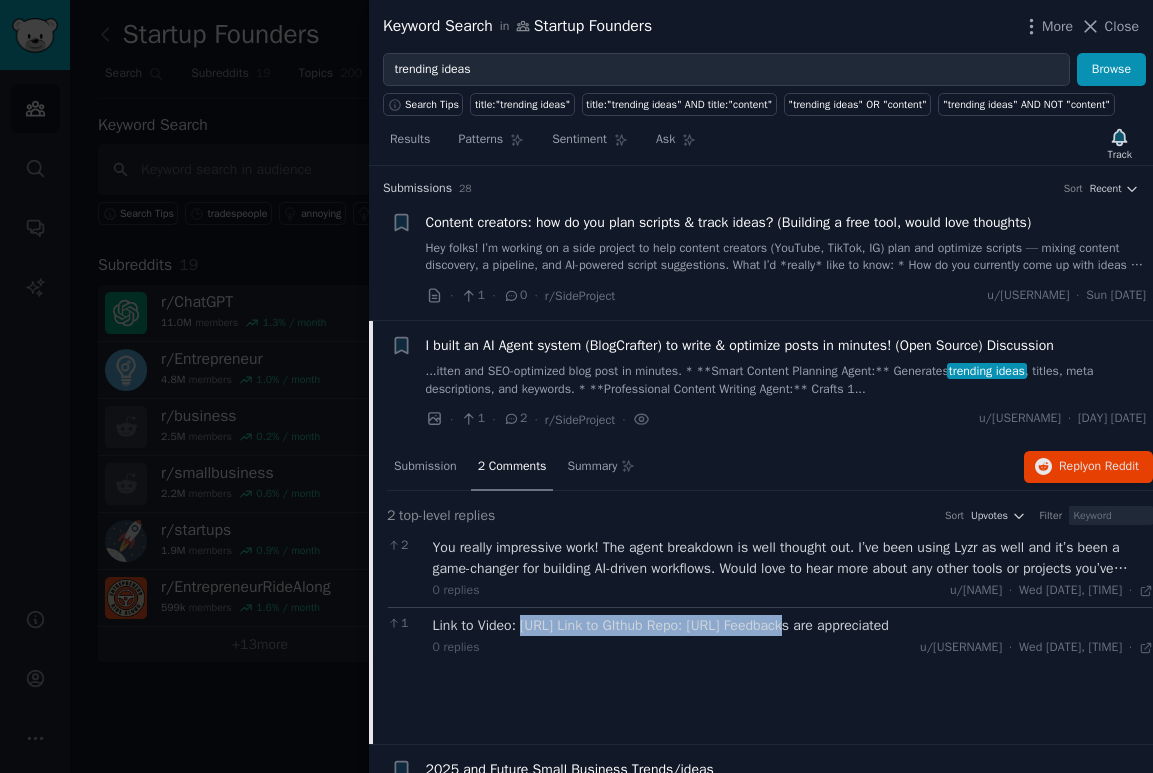 drag, startPoint x: 527, startPoint y: 653, endPoint x: 854, endPoint y: 652, distance: 327.00153 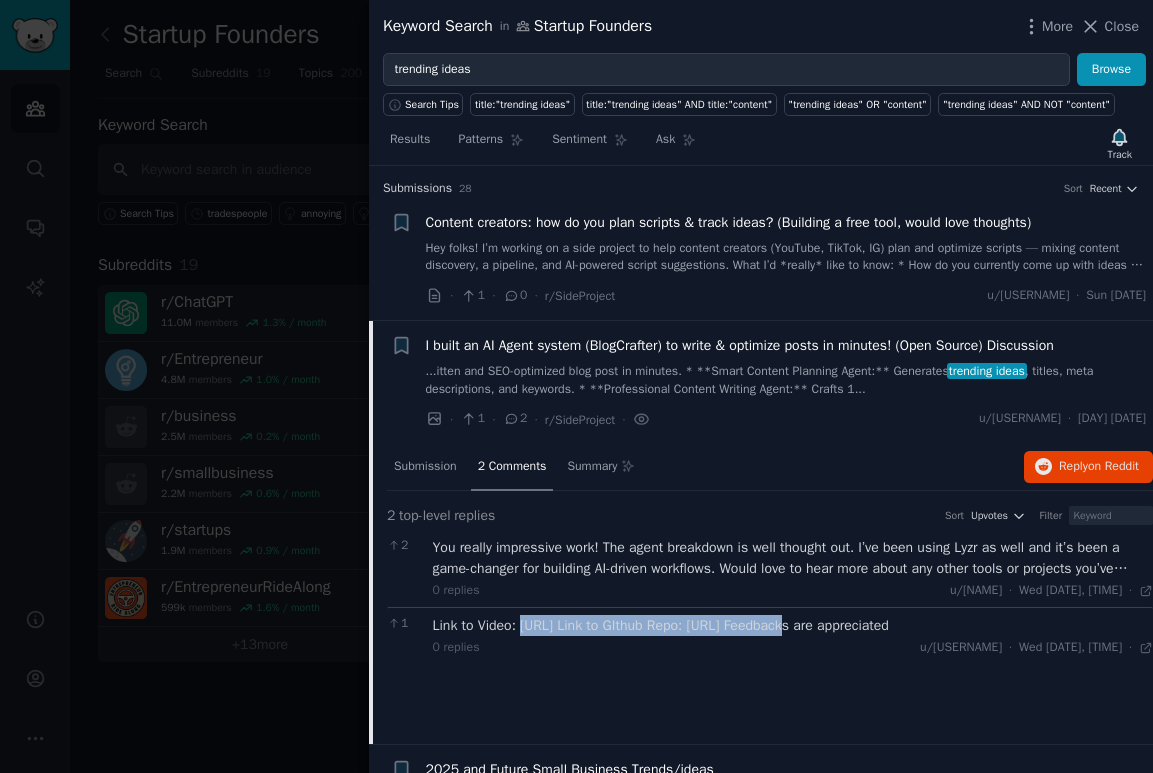 click on "Link to Video: [URL]
Link to GIthub Repo: [URL]
Feedbacks are appreciated" at bounding box center [793, 625] 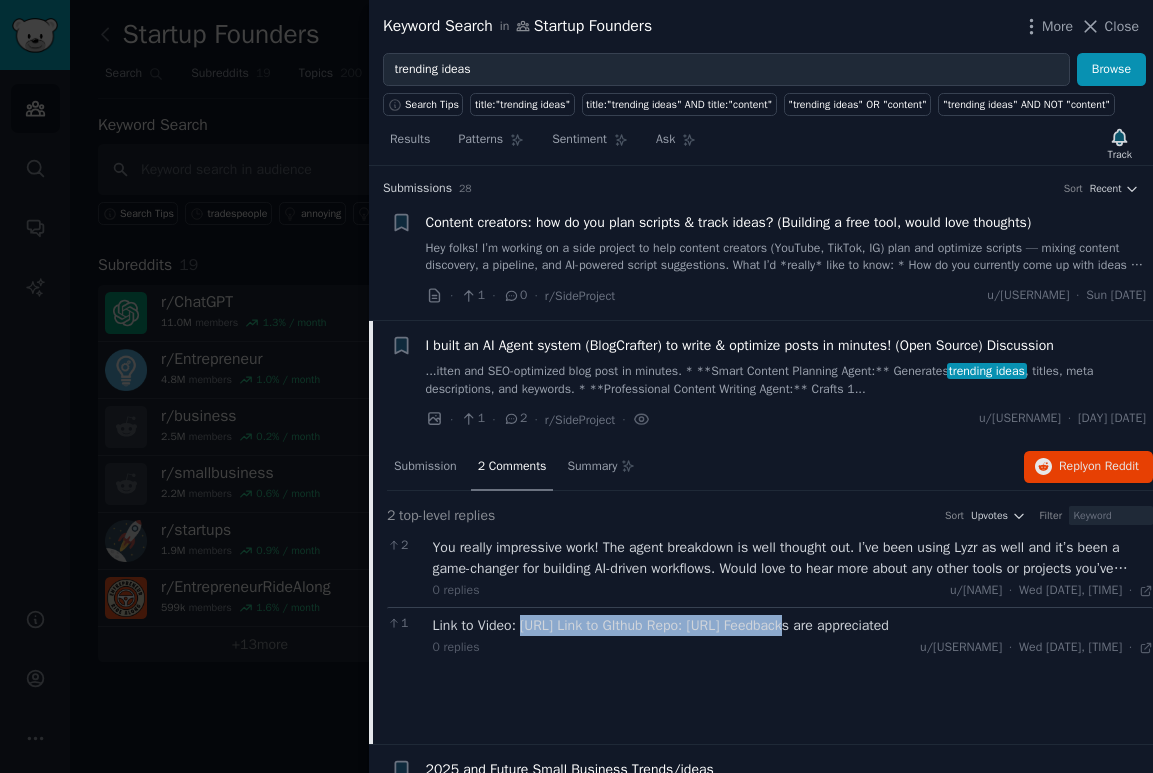drag, startPoint x: 870, startPoint y: 652, endPoint x: 545, endPoint y: 665, distance: 325.2599 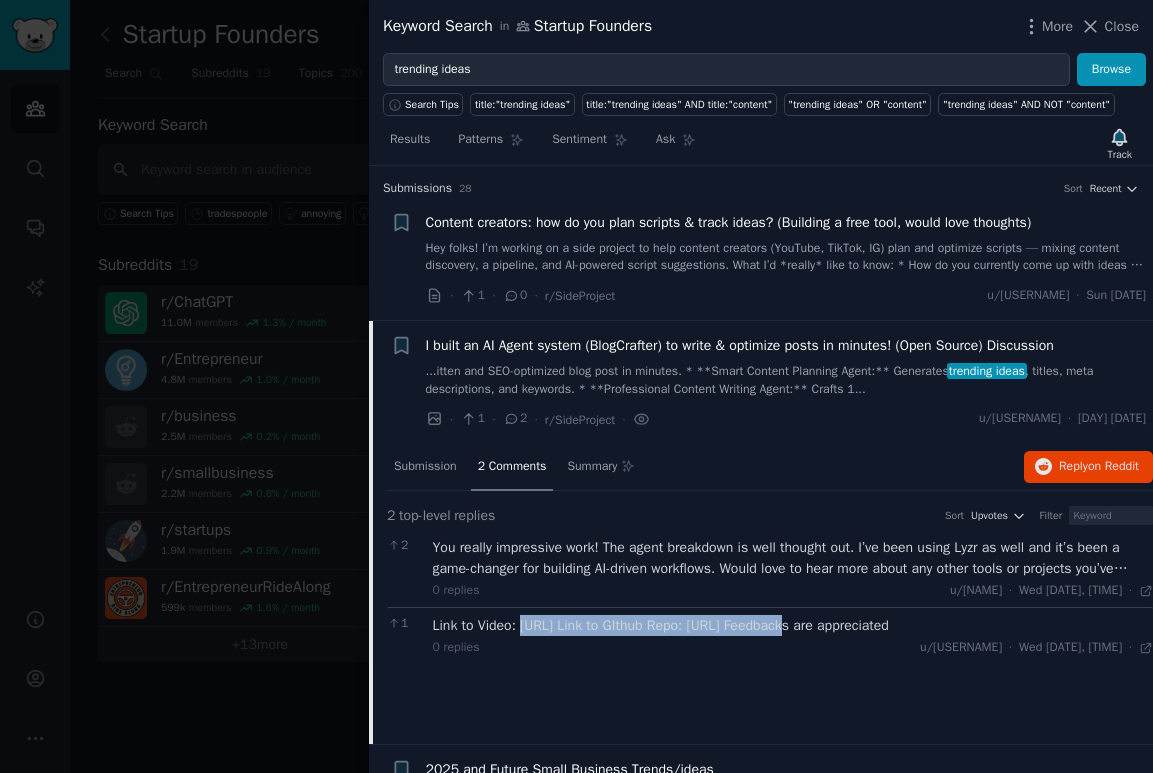 click on "Link to Video: [URL]
Link to GIthub Repo: [URL]
Feedbacks are appreciated" at bounding box center [793, 625] 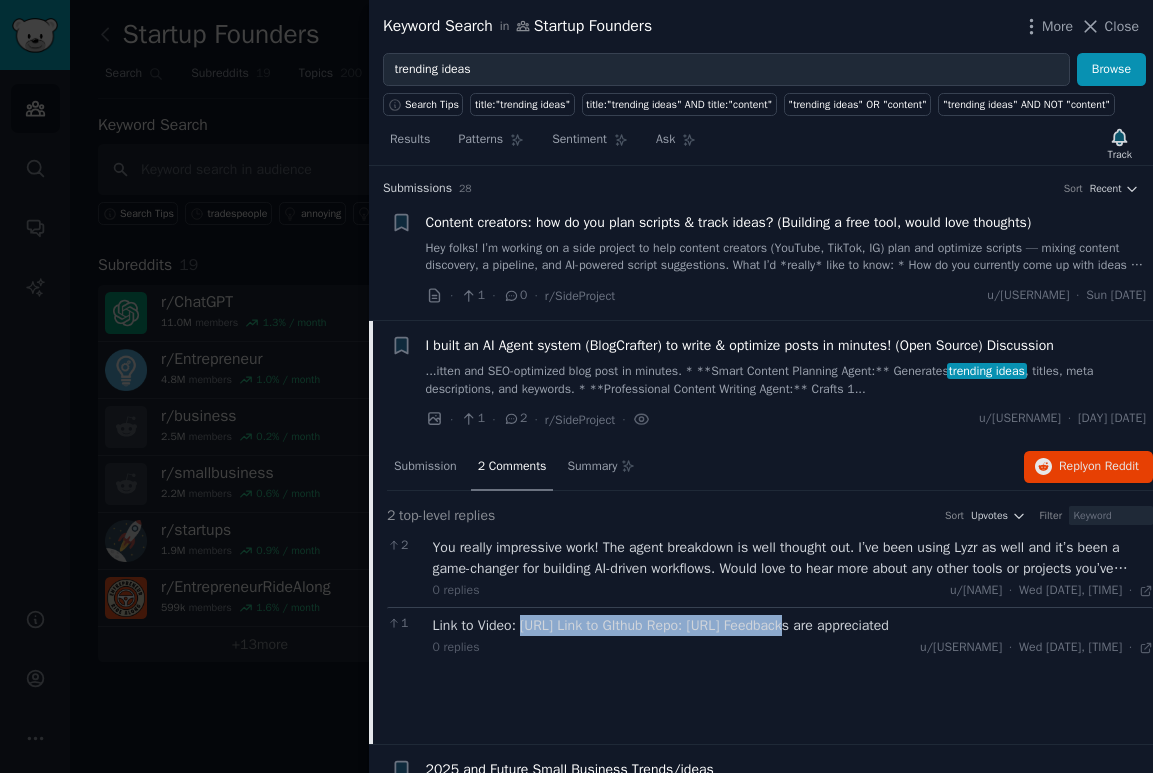 copy on "https://www.youtube.com/watch?v=[VIDEO_ID]" 